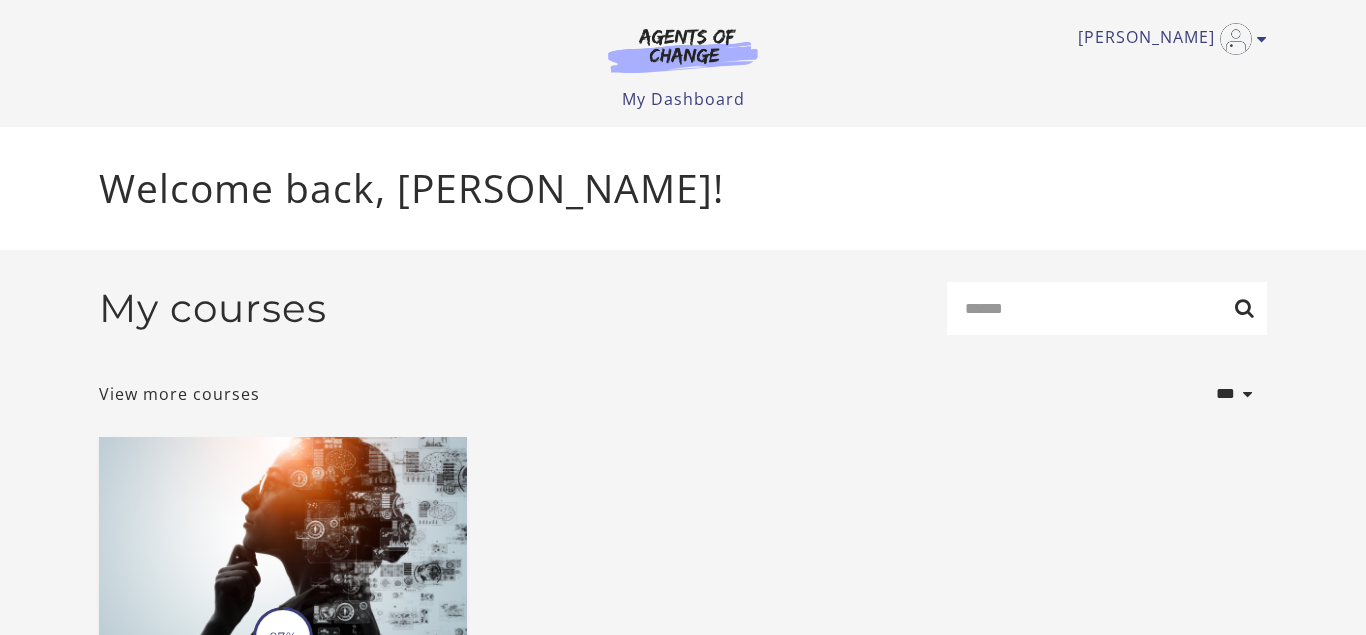 scroll, scrollTop: 0, scrollLeft: 0, axis: both 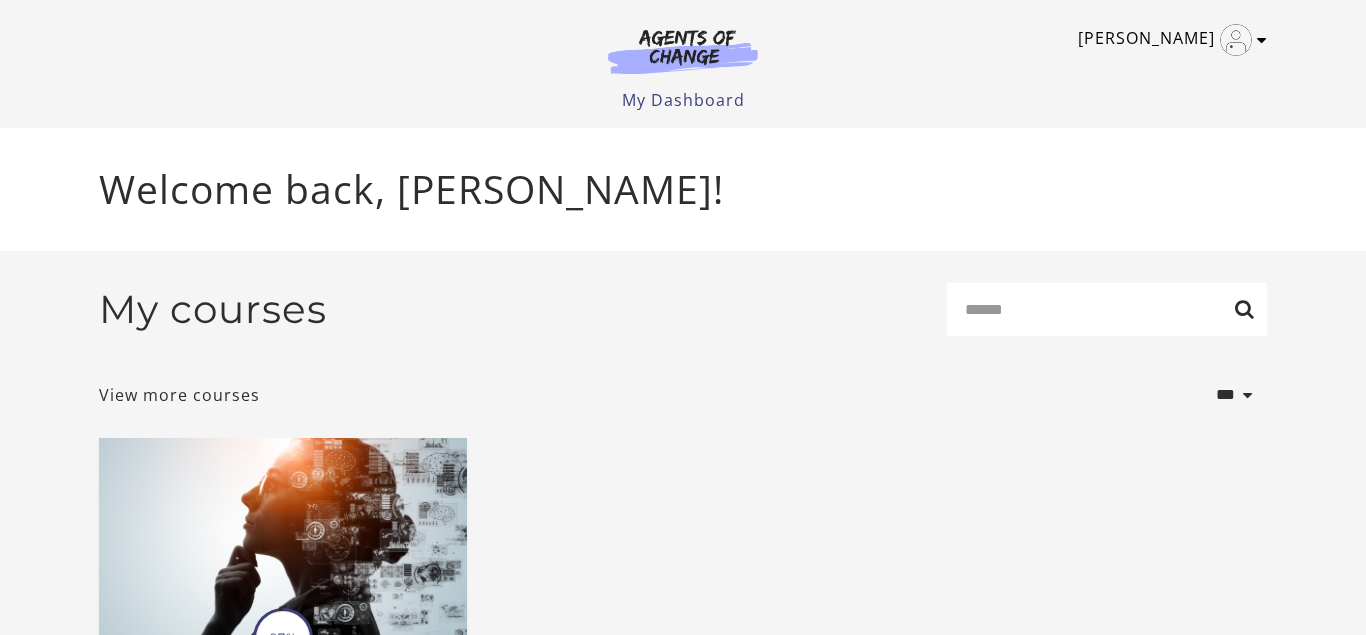 click on "[PERSON_NAME]" at bounding box center (1167, 40) 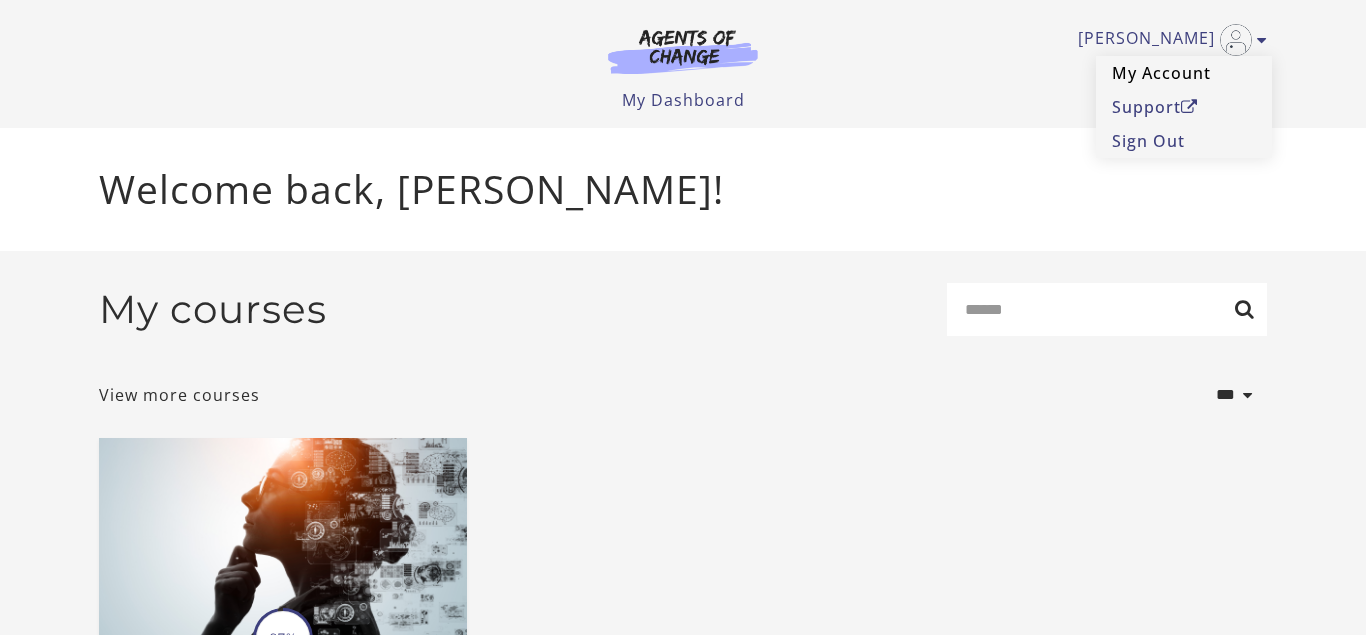 click on "My Account" at bounding box center [1184, 73] 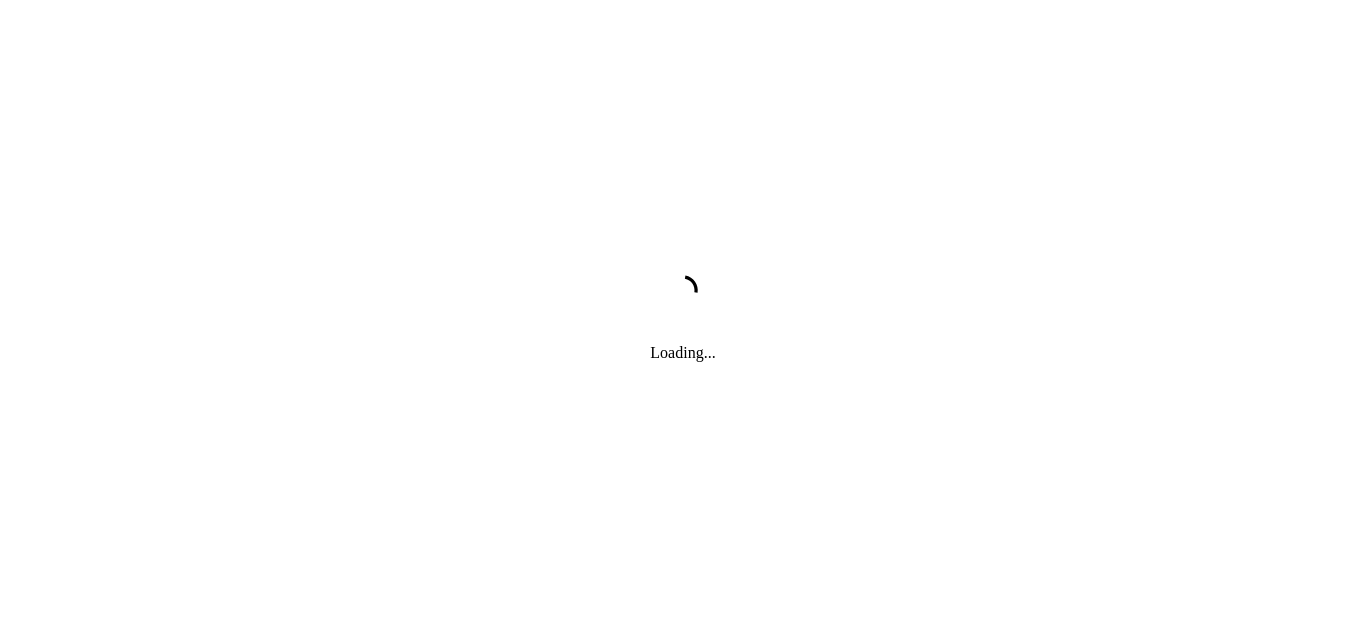scroll, scrollTop: 0, scrollLeft: 0, axis: both 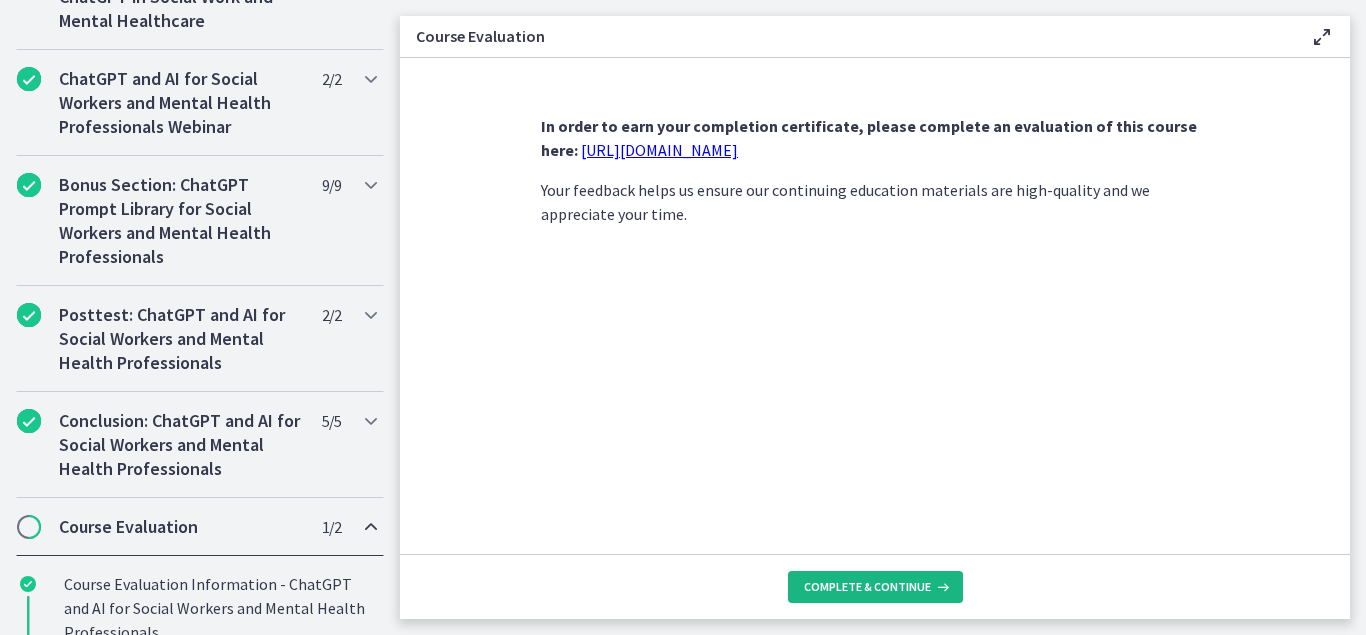 click on "Complete & continue" at bounding box center (867, 587) 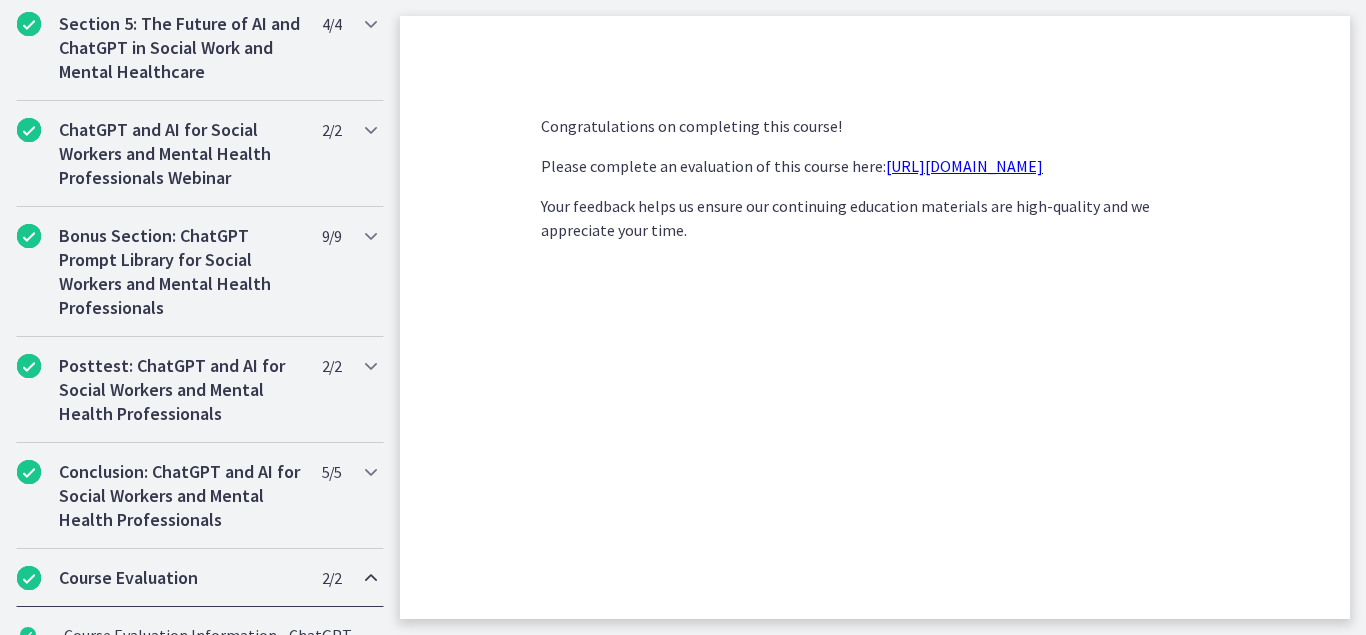 scroll, scrollTop: 1068, scrollLeft: 0, axis: vertical 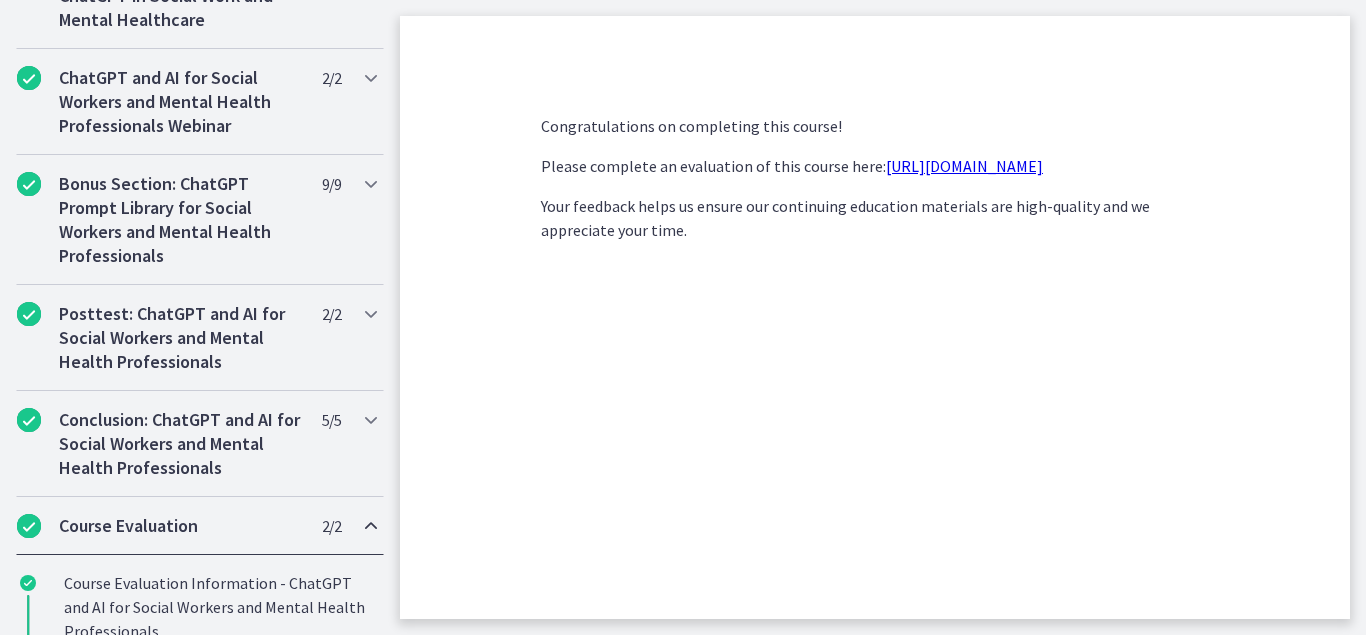 click on "https://forms.gle/jm1zbfhChZ2exBv78" at bounding box center [964, 166] 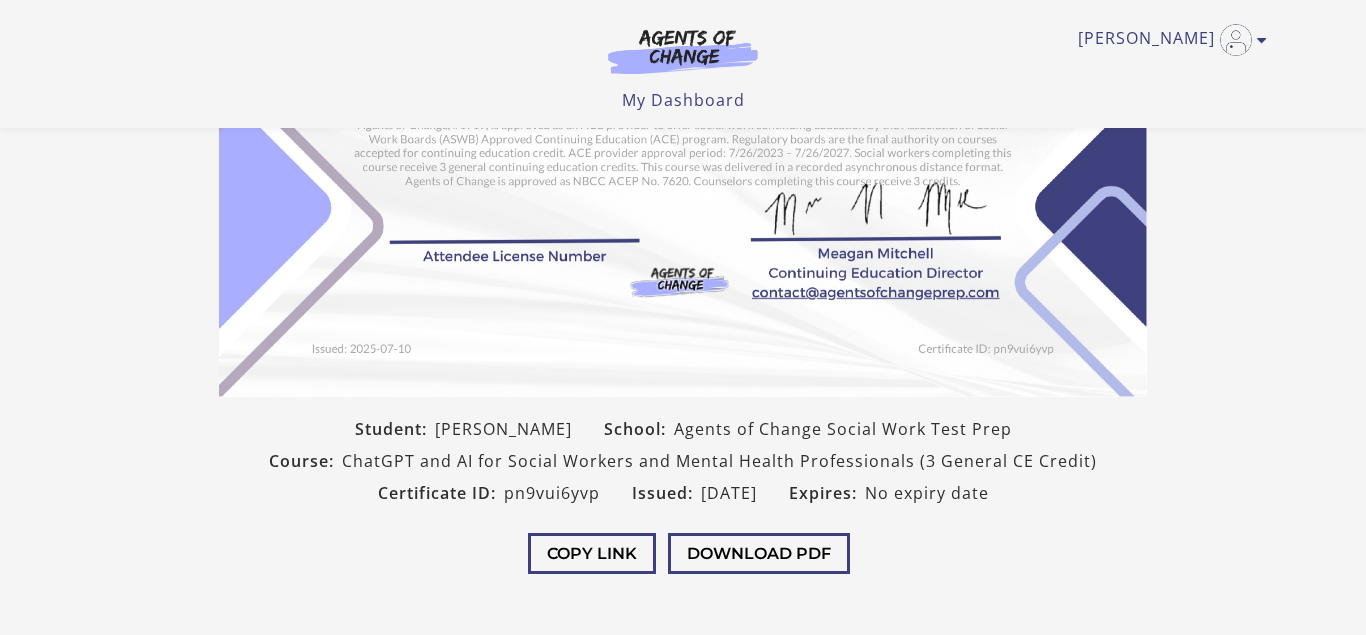 scroll, scrollTop: 306, scrollLeft: 0, axis: vertical 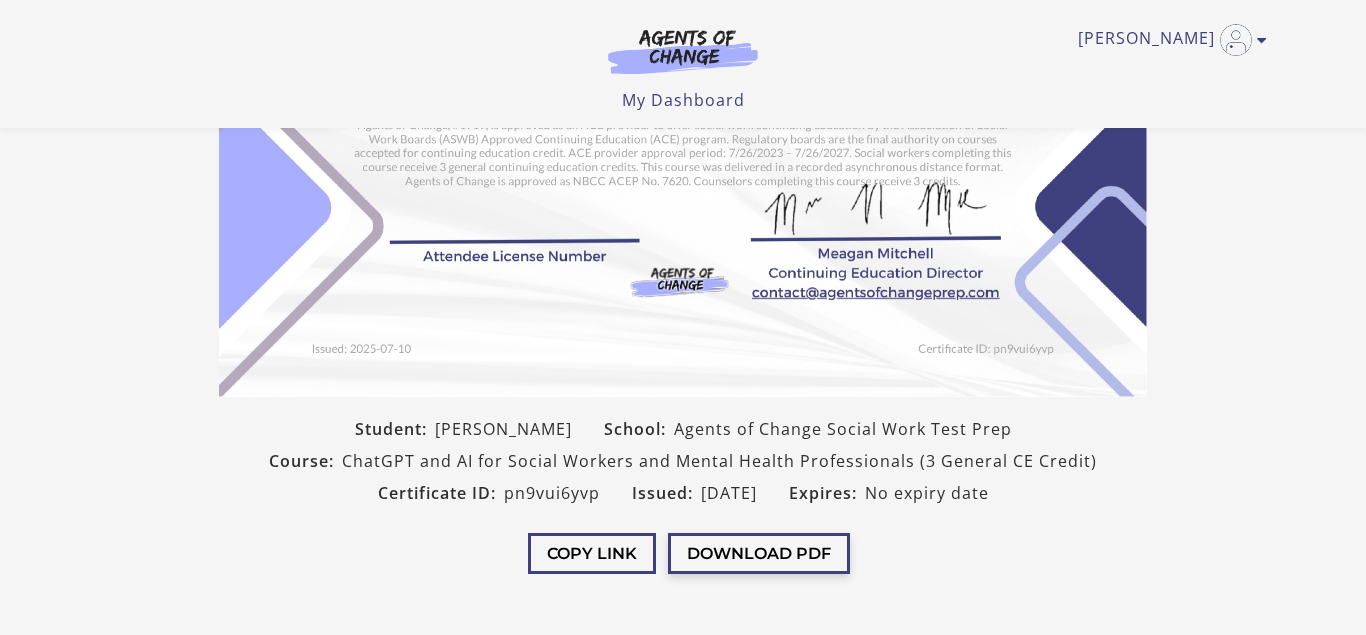 click on "Download PDF" at bounding box center (759, 553) 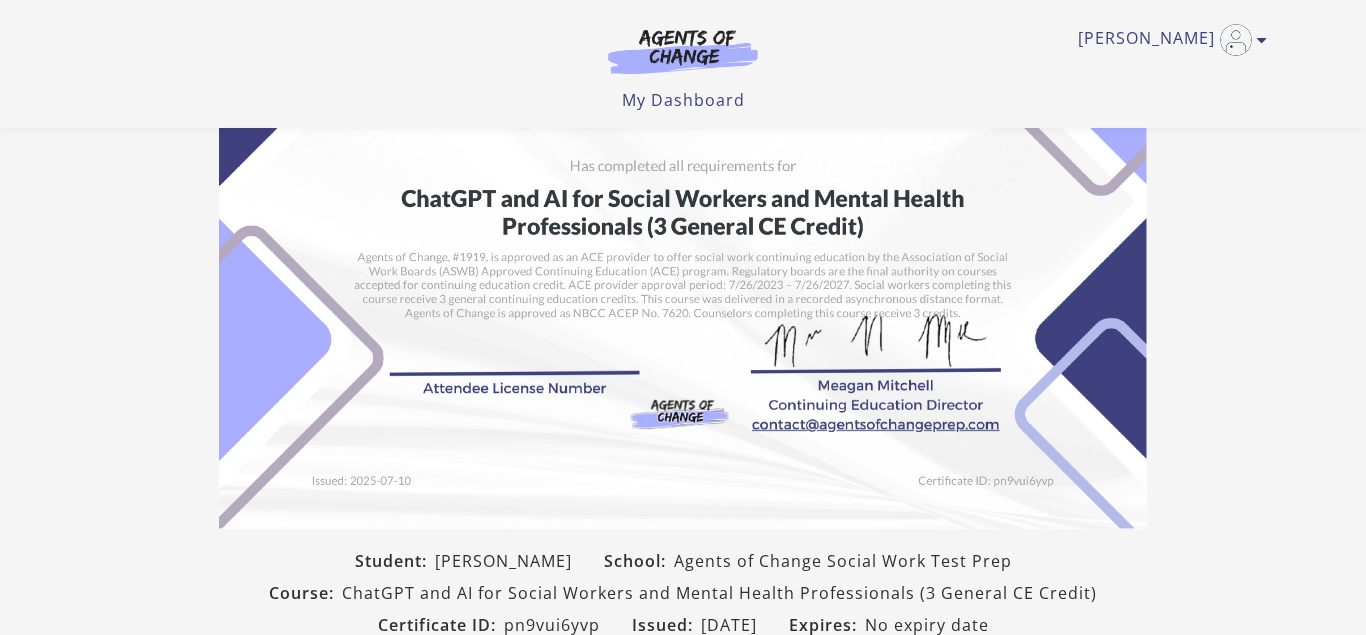 scroll, scrollTop: 204, scrollLeft: 0, axis: vertical 